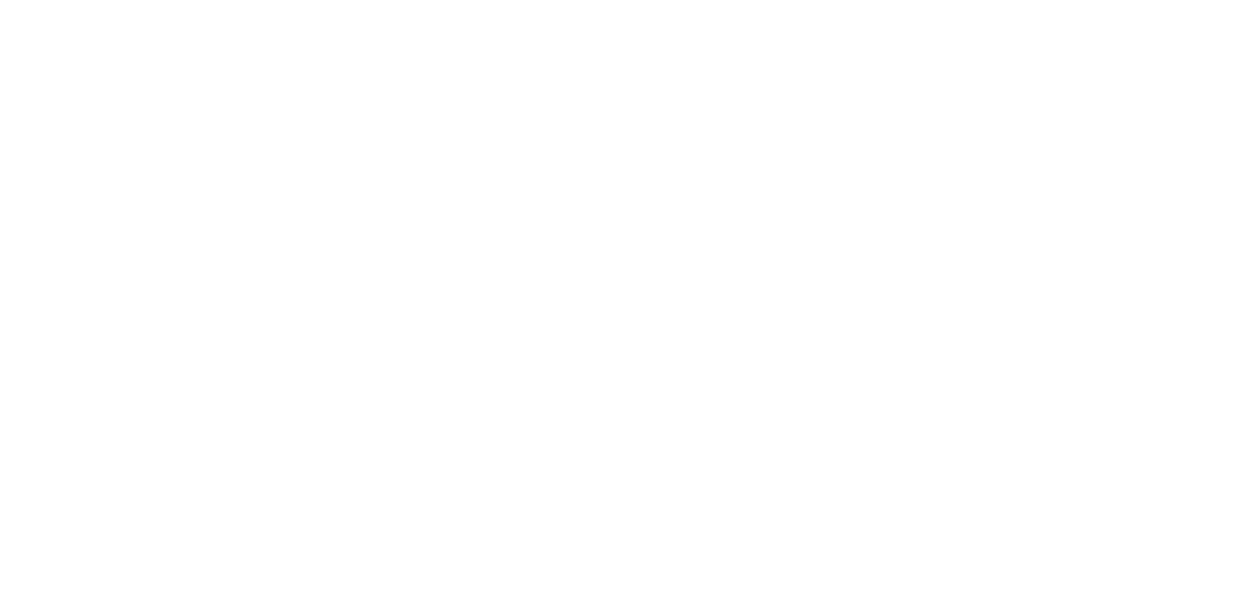 scroll, scrollTop: 0, scrollLeft: 0, axis: both 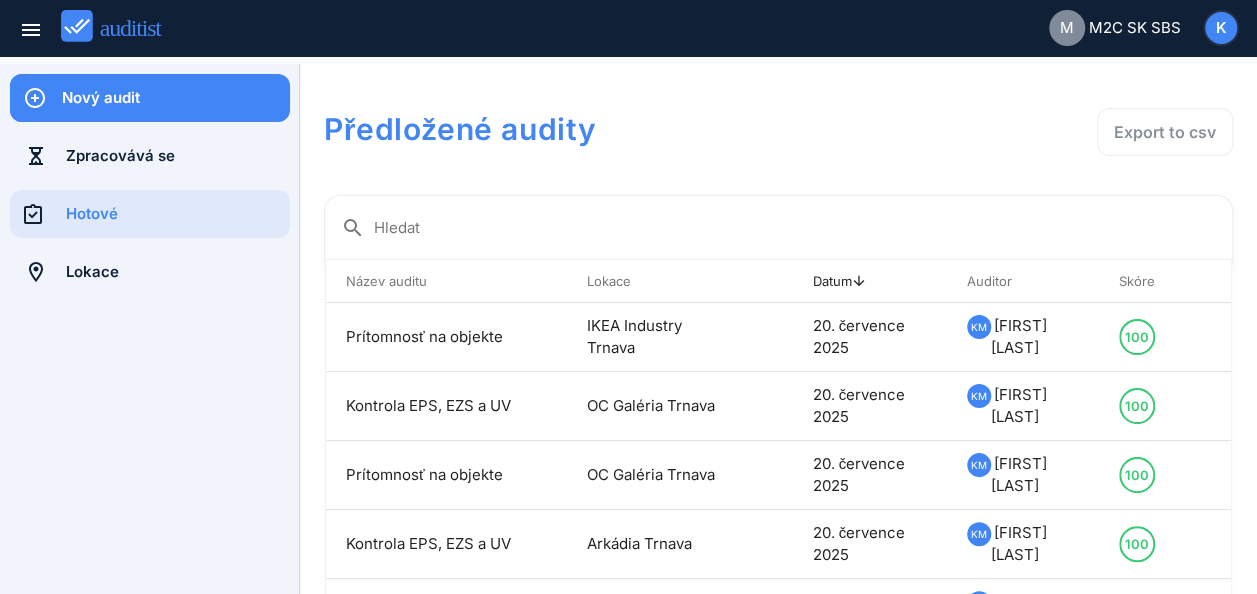 click on "Nový audit" at bounding box center (176, 98) 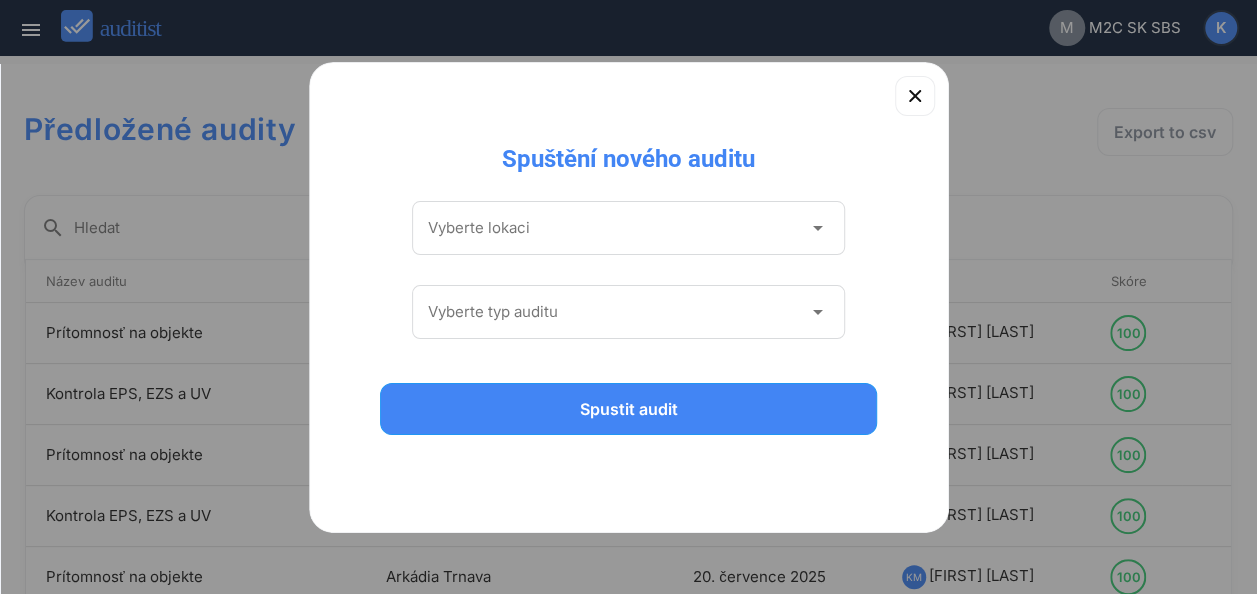 click on "arrow_drop_down" at bounding box center (817, 228) 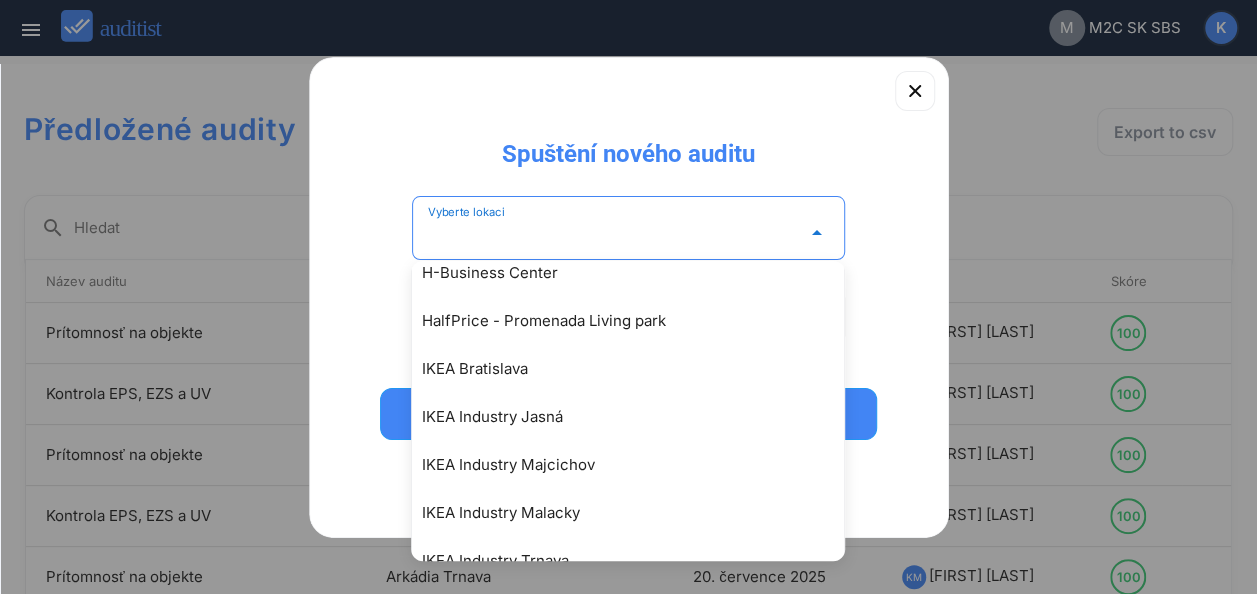 scroll, scrollTop: 2040, scrollLeft: 0, axis: vertical 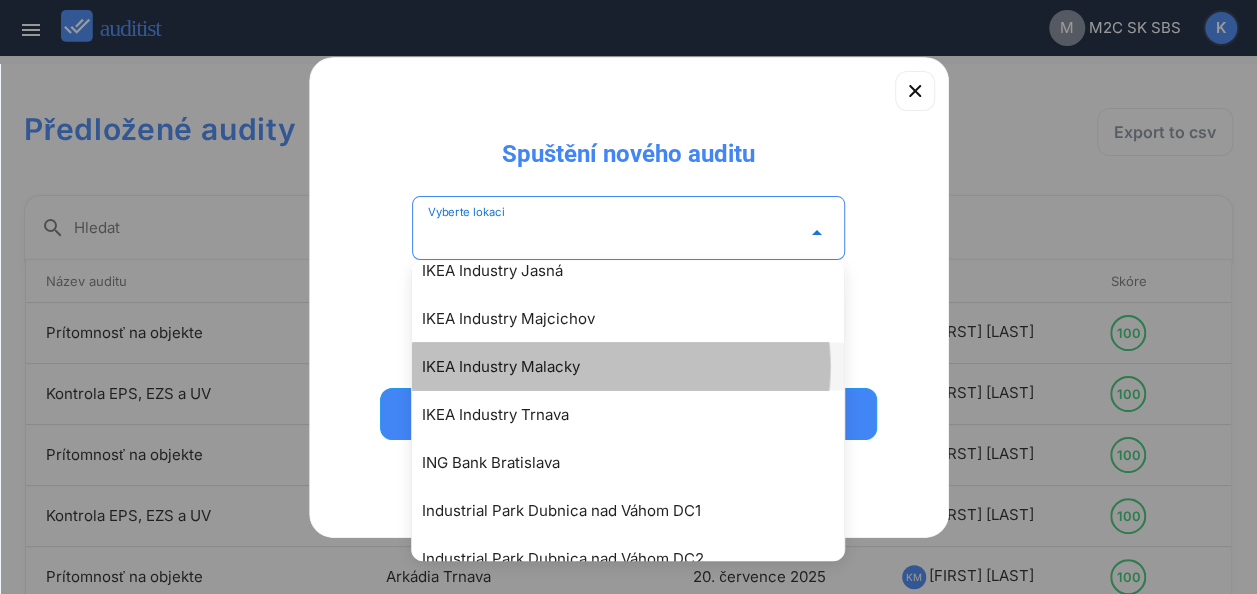 click on "IKEA Industry Malacky" at bounding box center [638, 366] 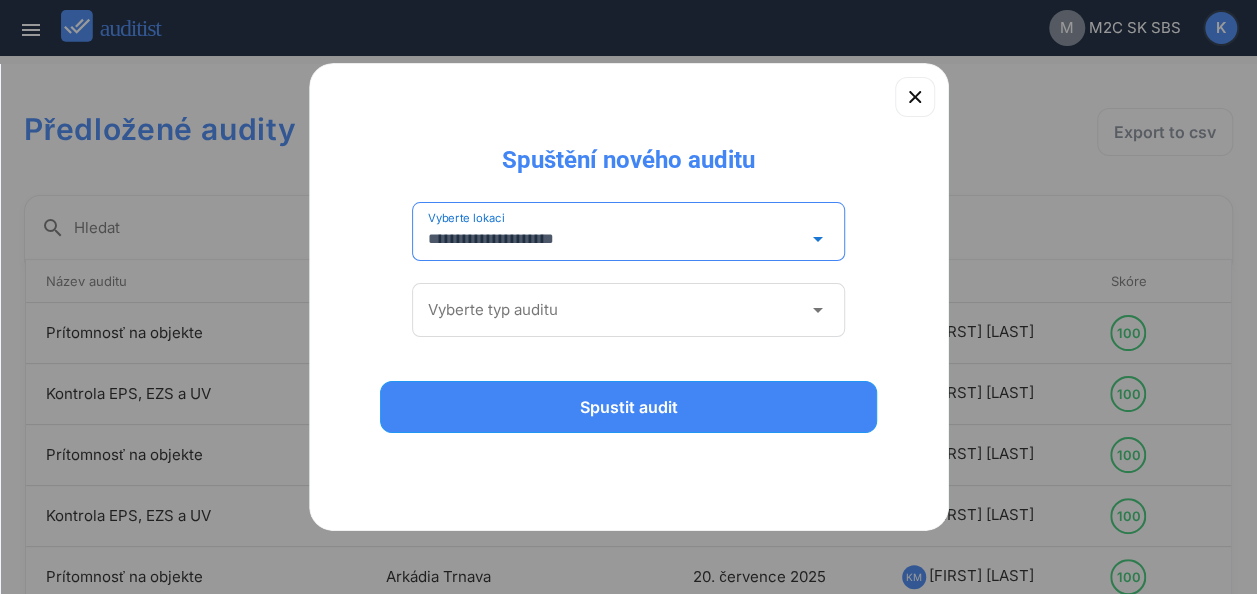 click on "arrow_drop_down" at bounding box center (817, 310) 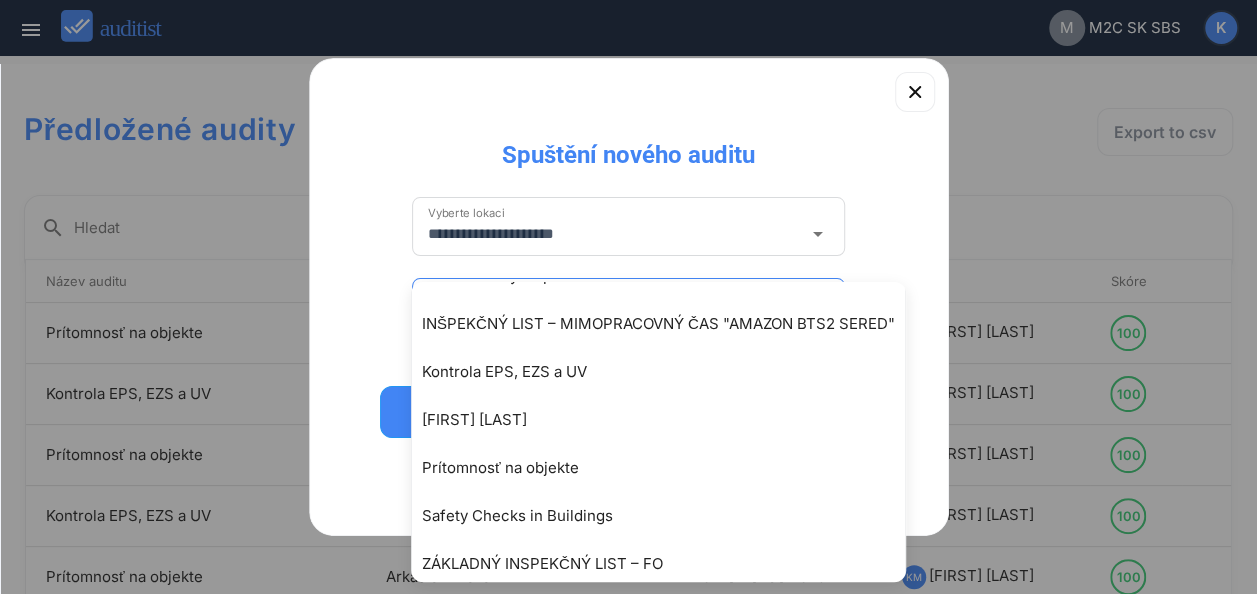 scroll, scrollTop: 197, scrollLeft: 0, axis: vertical 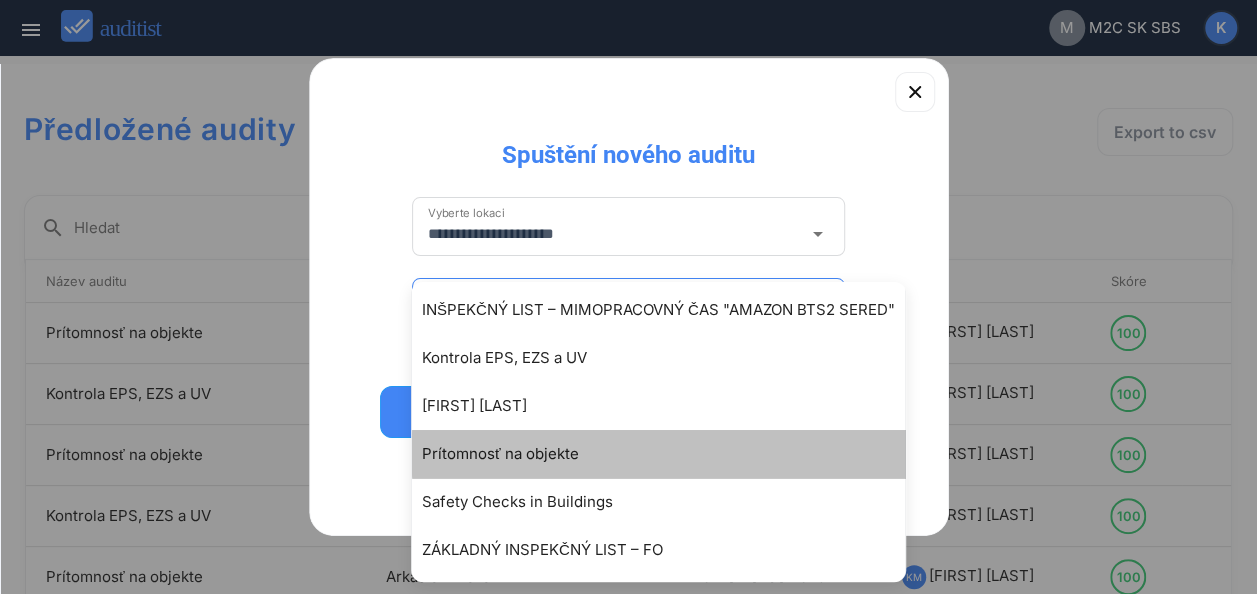 click on "Prítomnosť na objekte" at bounding box center [668, 454] 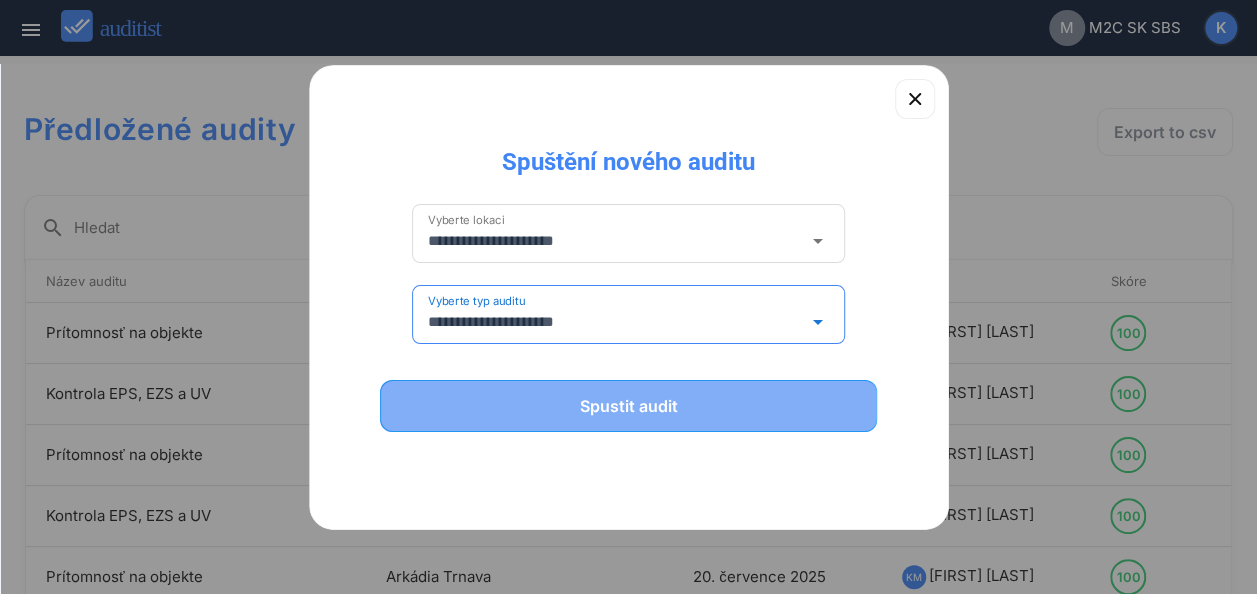 click on "Spustit audit" at bounding box center (629, 406) 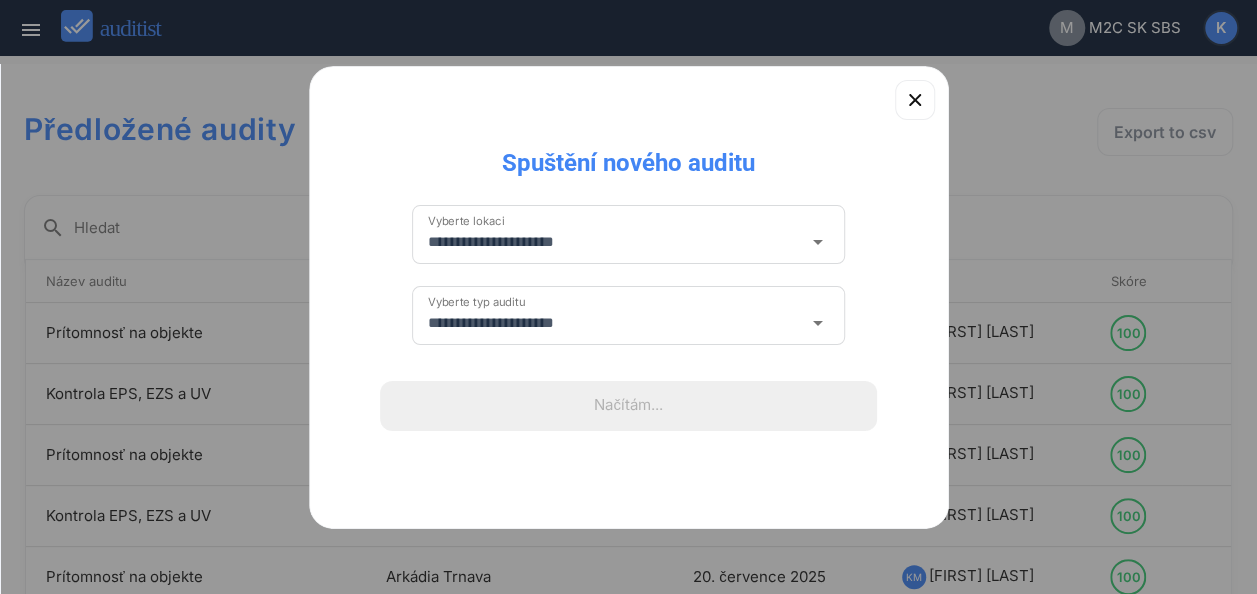 type 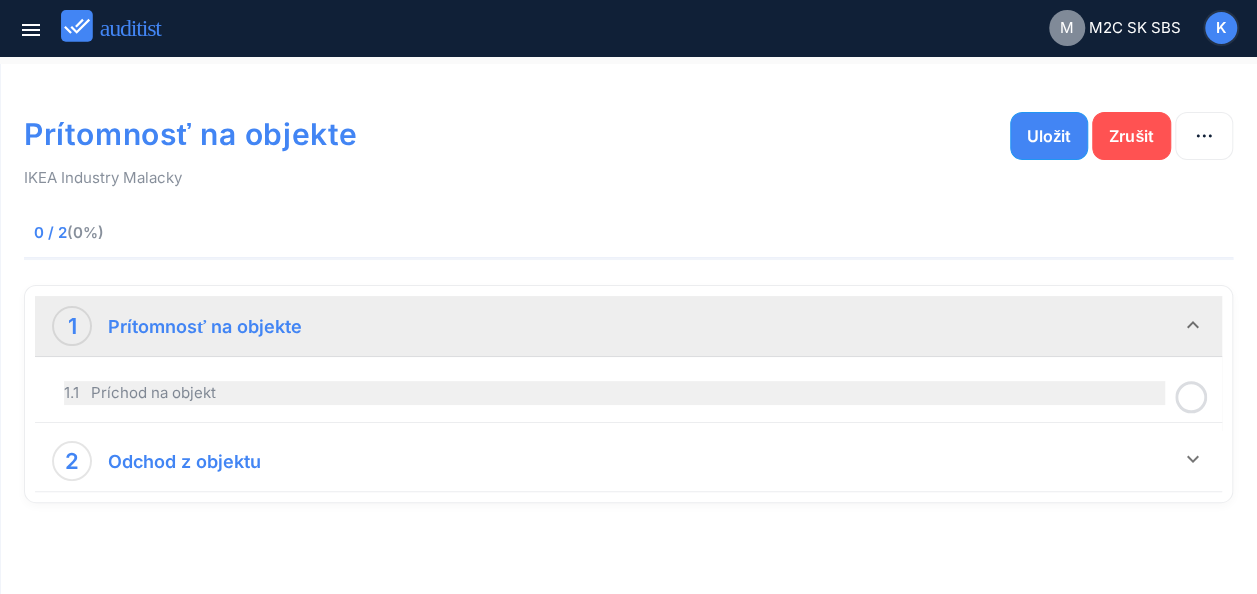 click on "1.1   Príchod na objekt" at bounding box center (614, 393) 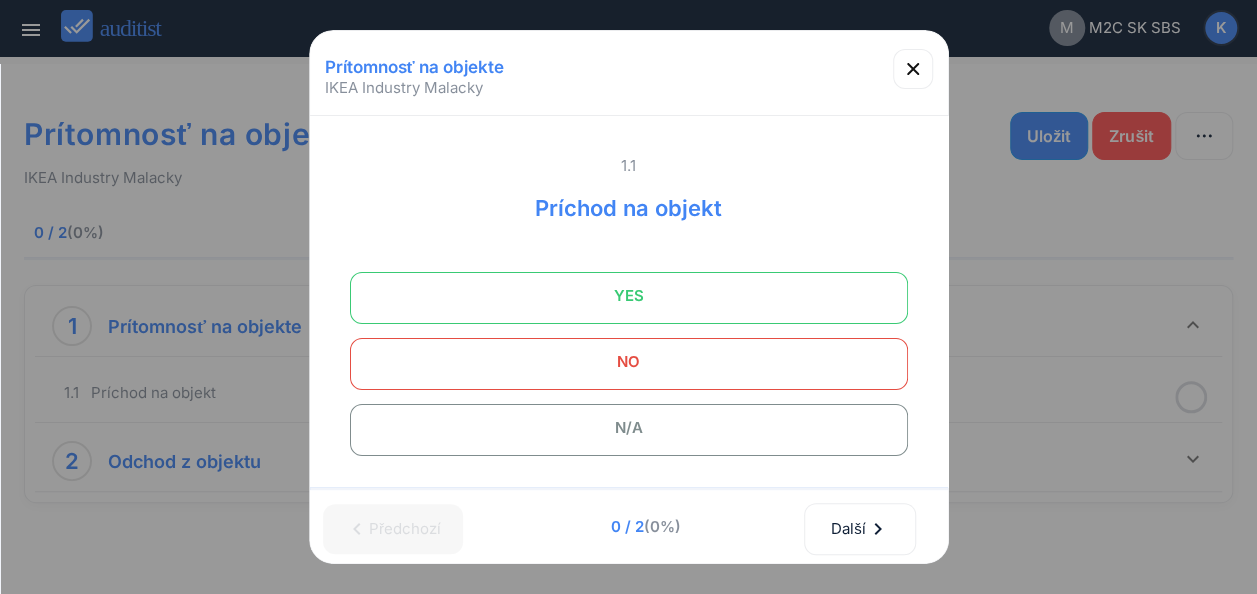 click on "YES" at bounding box center [629, 296] 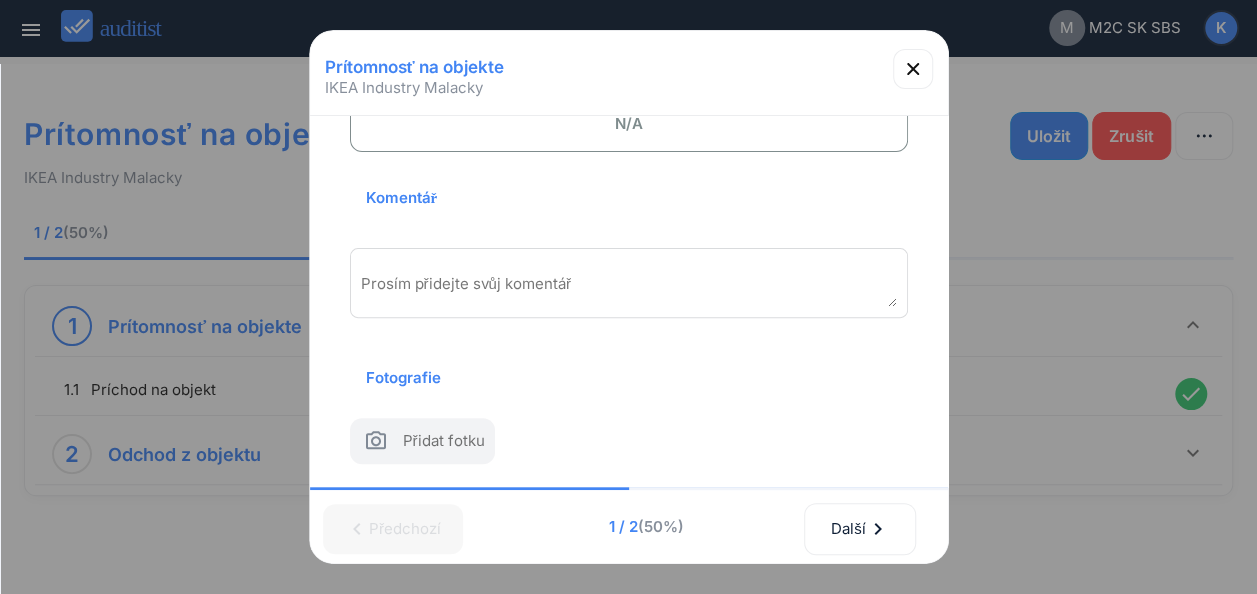 scroll, scrollTop: 332, scrollLeft: 0, axis: vertical 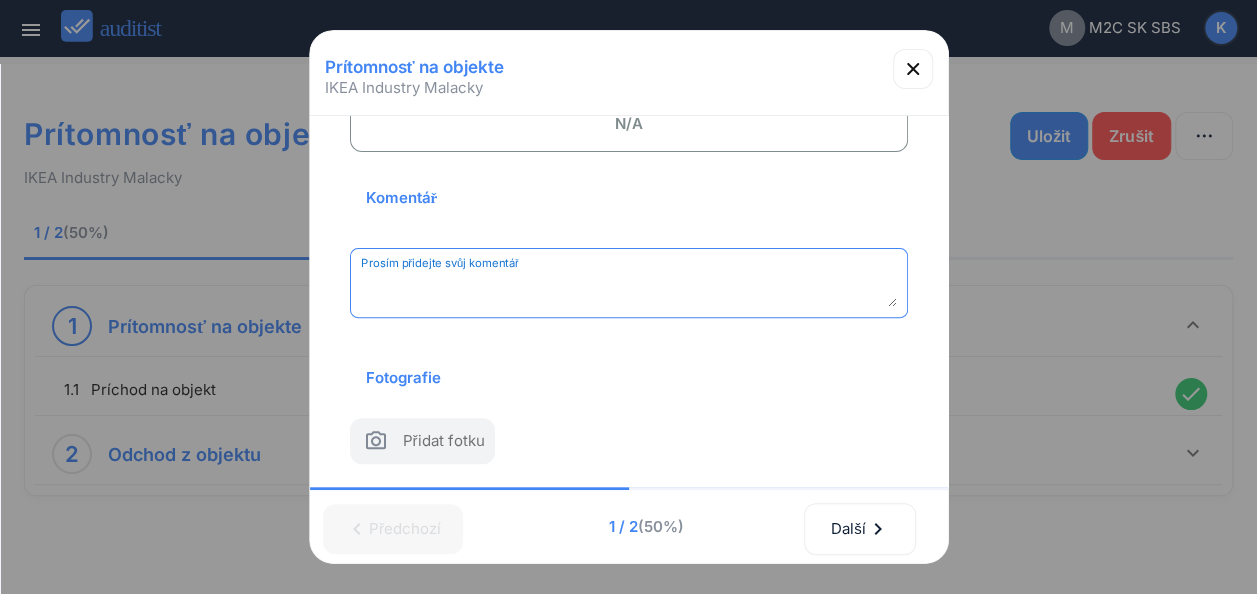 click at bounding box center [629, 290] 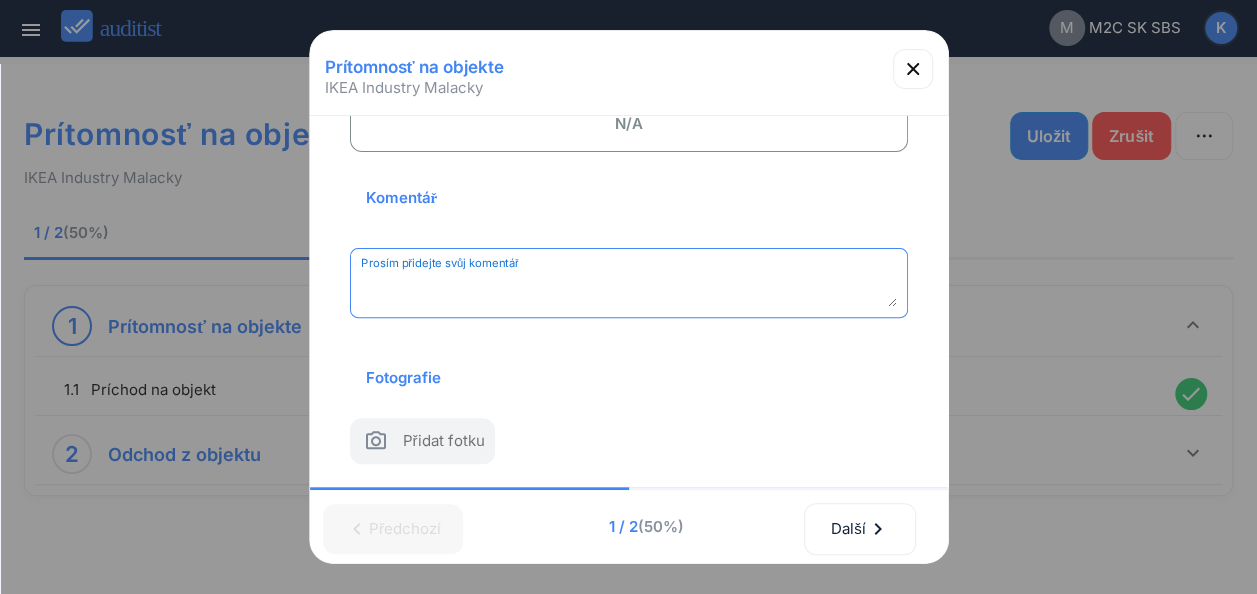 paste on "**********" 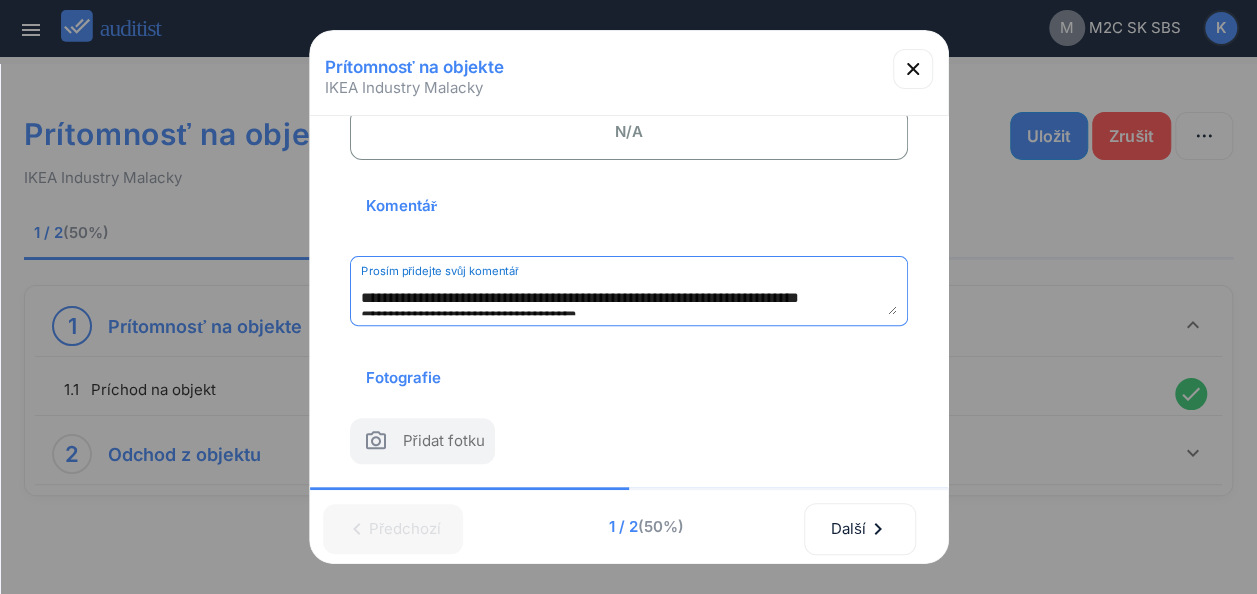 scroll, scrollTop: 298, scrollLeft: 0, axis: vertical 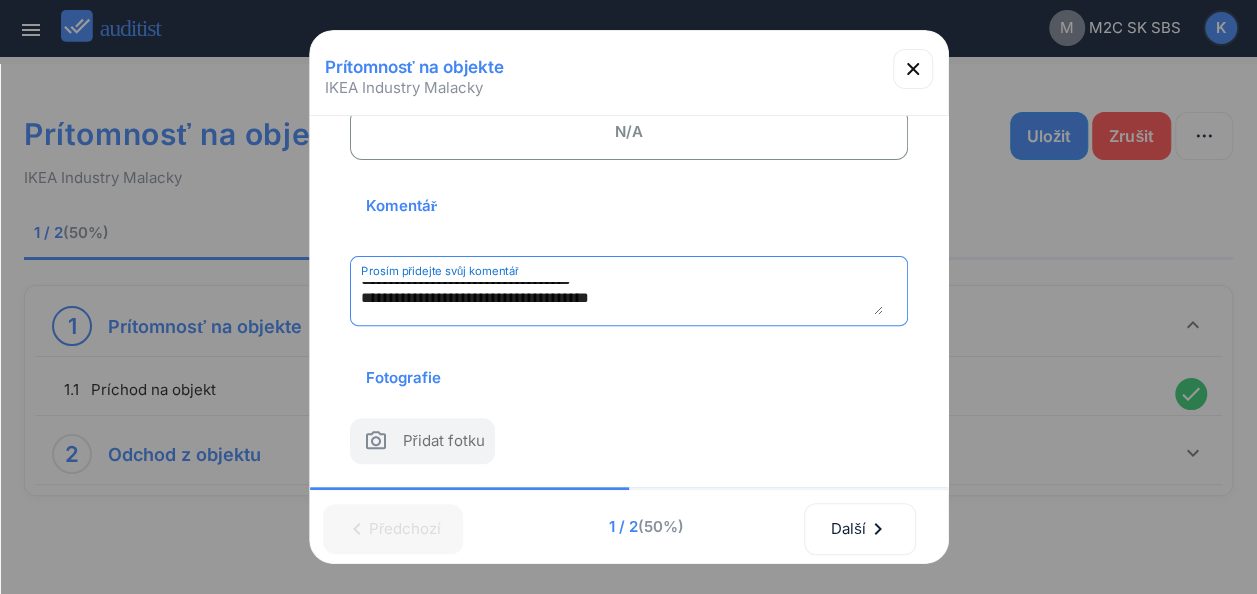 type on "**********" 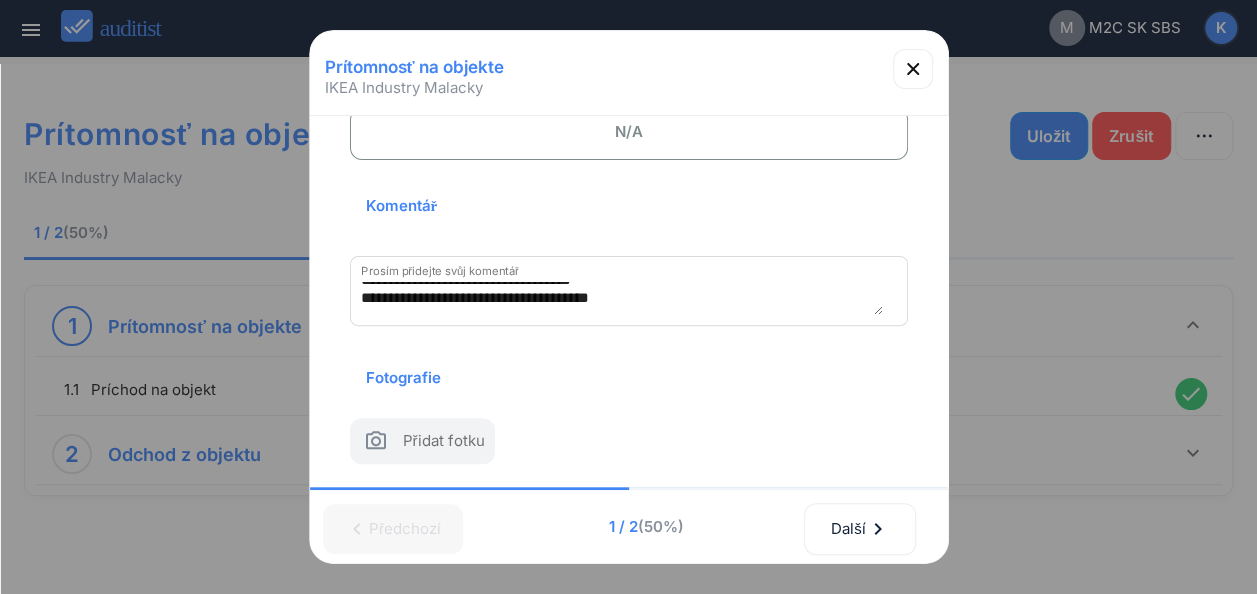 click on "Přidat fotku" at bounding box center (444, 444) 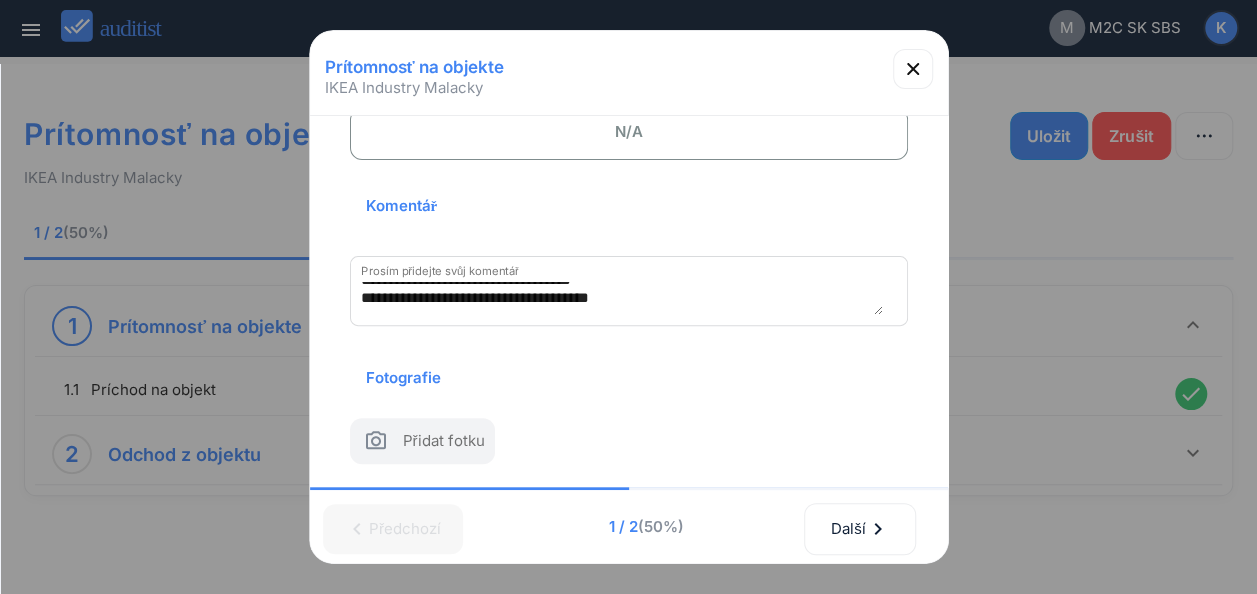 type on "**********" 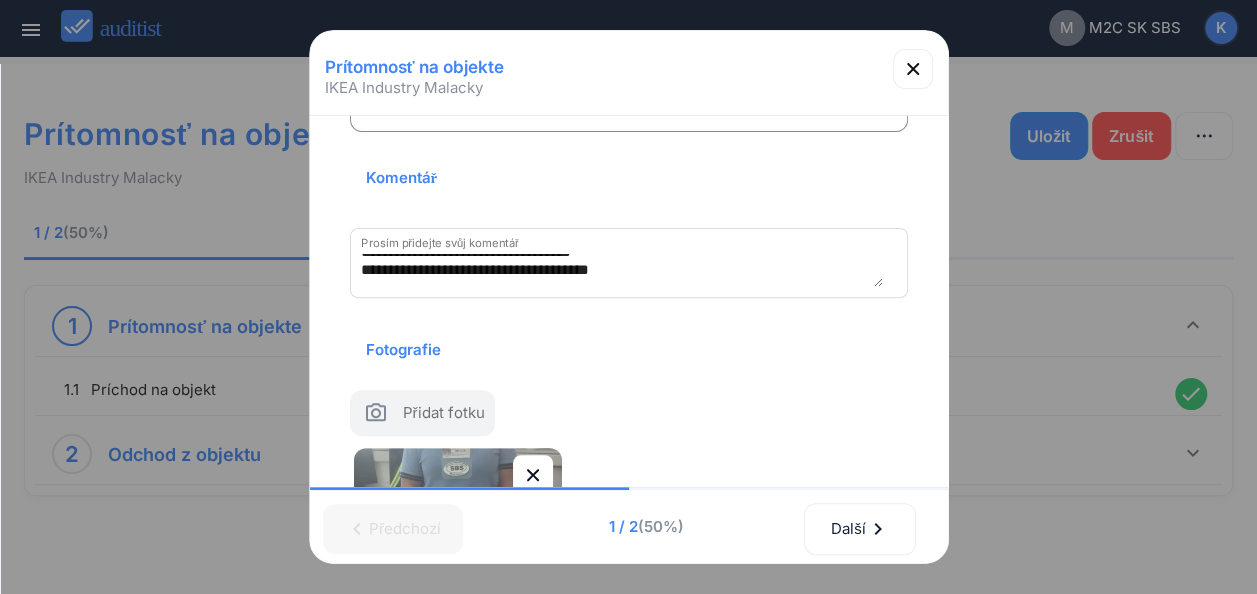 click on "Přidat fotku" at bounding box center [444, 416] 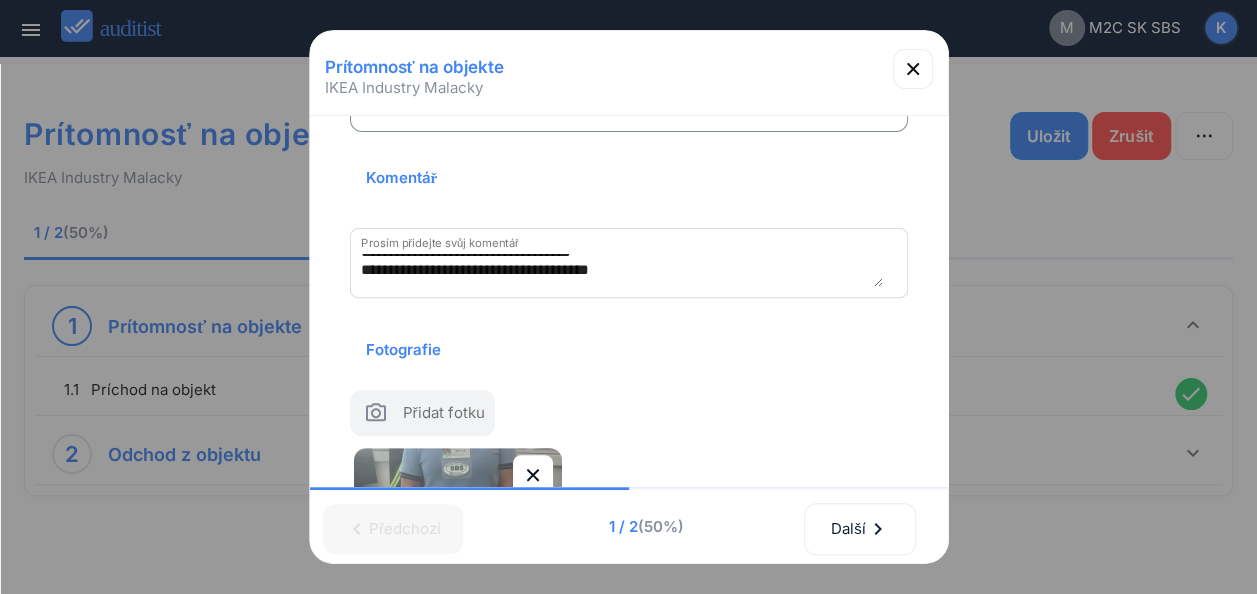type on "**********" 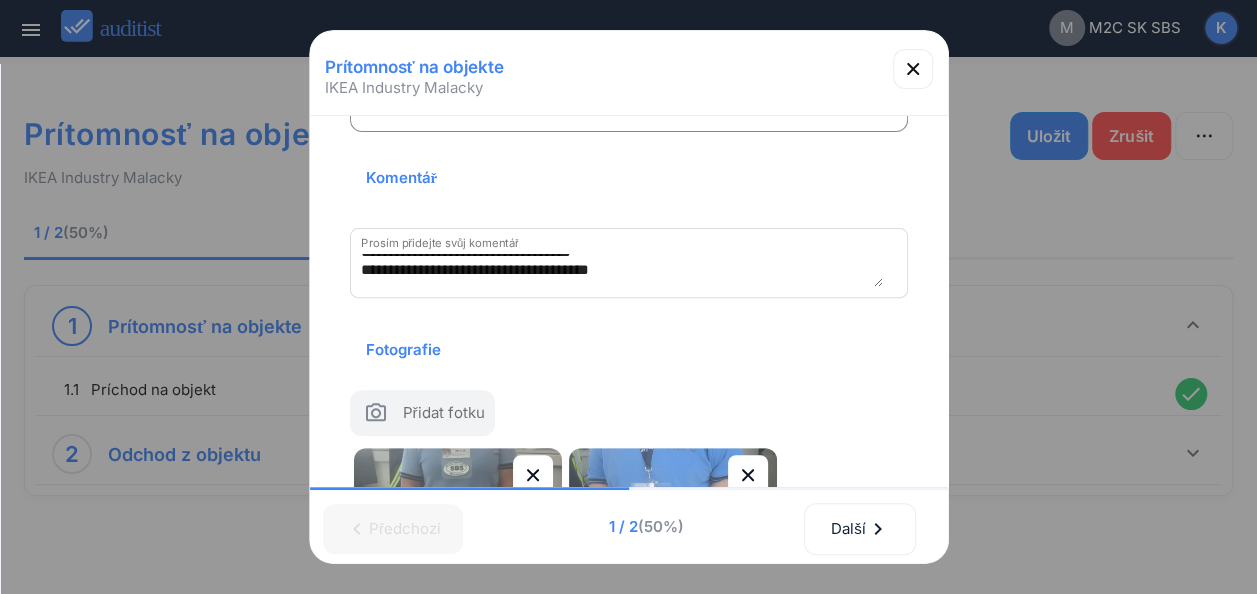 click on "Přidat fotku" at bounding box center [444, 416] 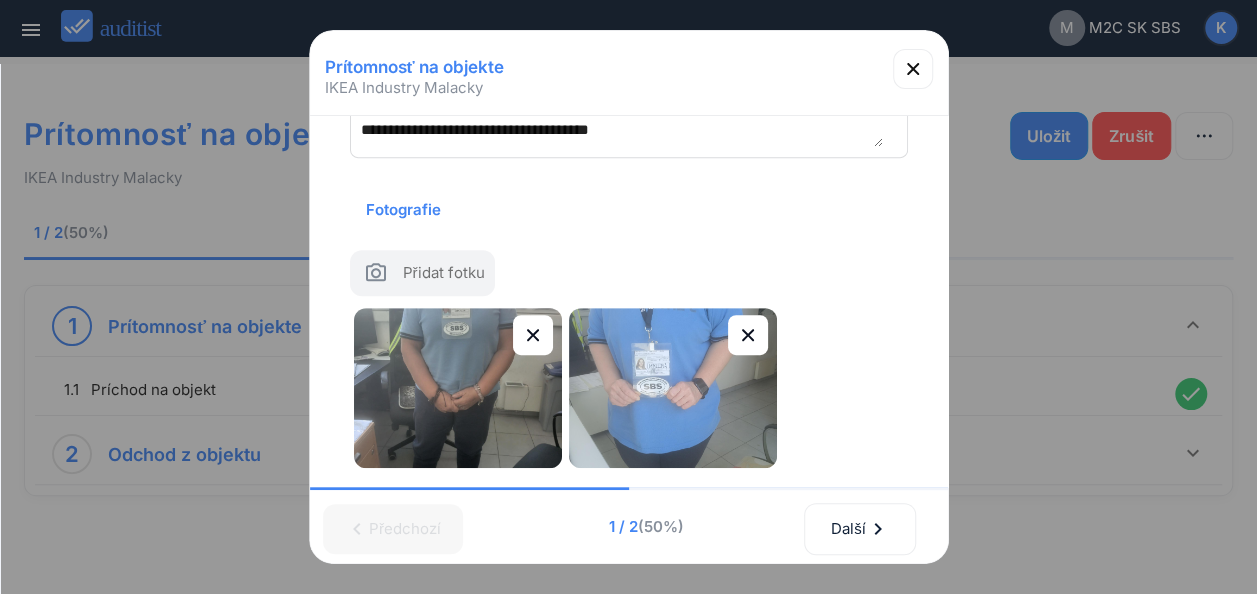 scroll, scrollTop: 492, scrollLeft: 0, axis: vertical 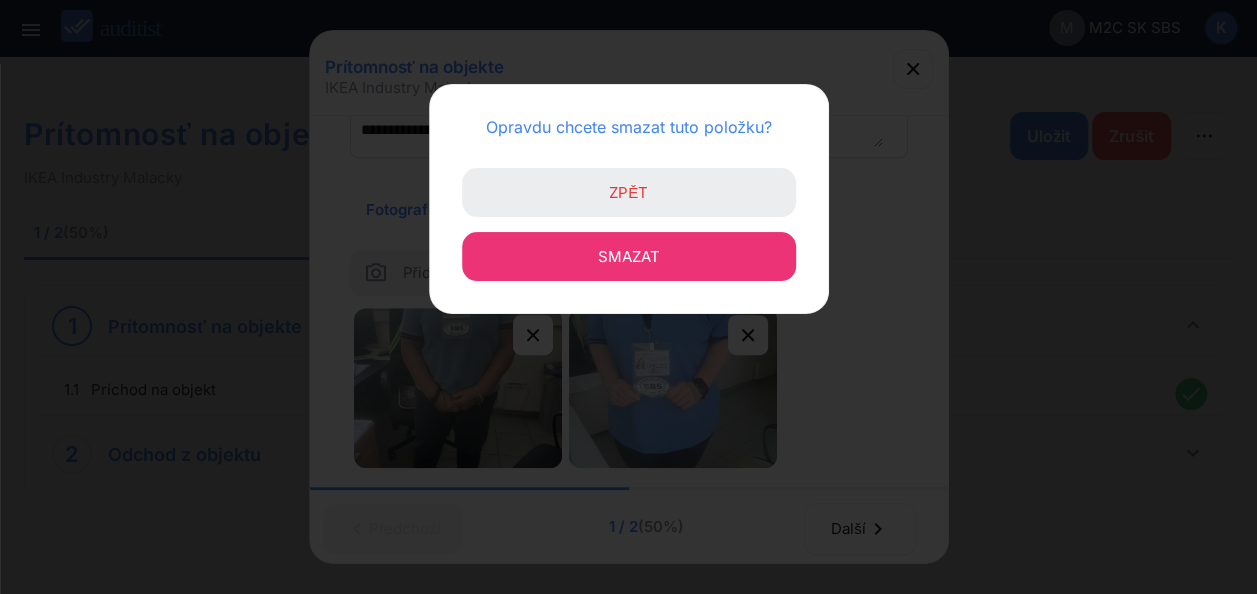 click on "Smazat" at bounding box center (629, 256) 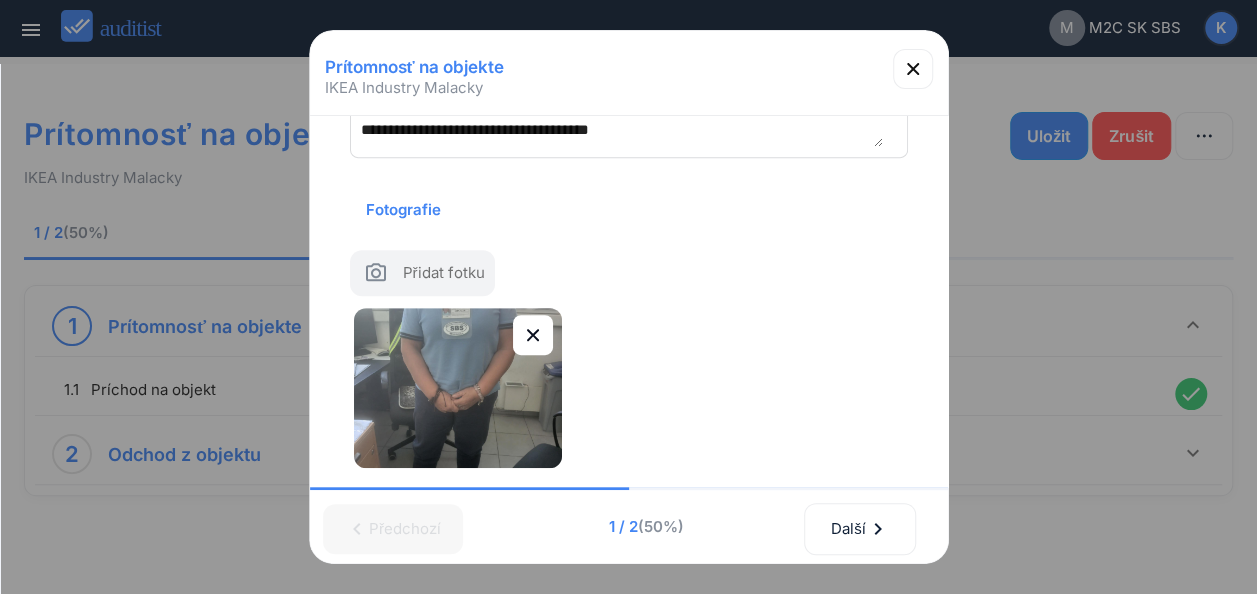 click 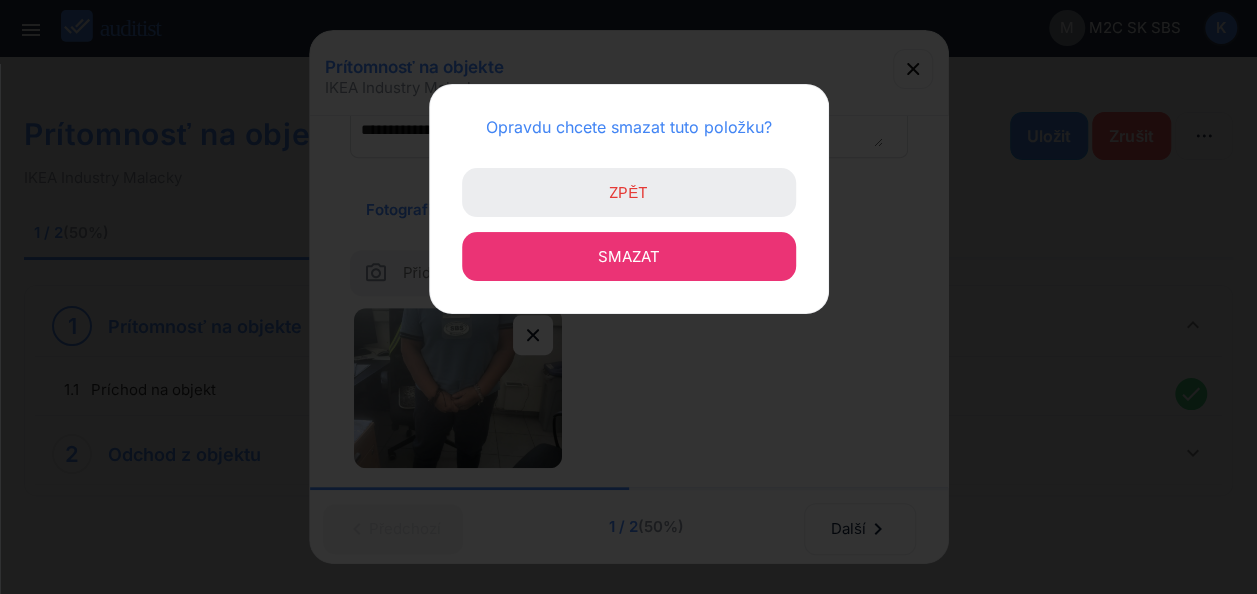 click on "Smazat" at bounding box center [629, 256] 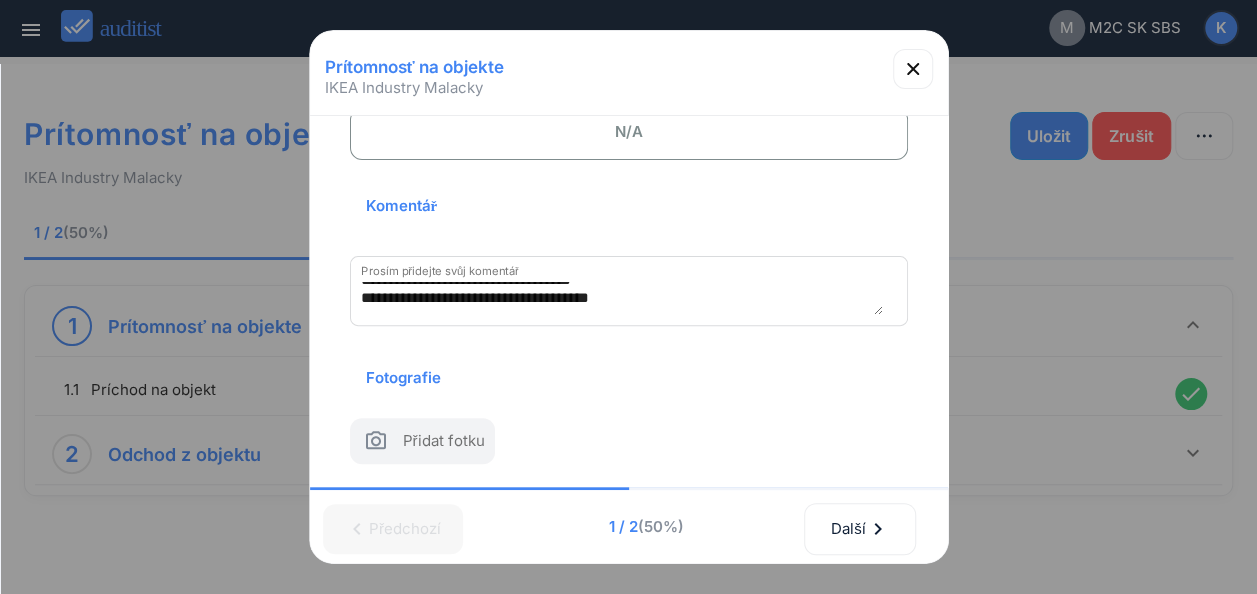 click on "Přidat fotku" at bounding box center [444, 444] 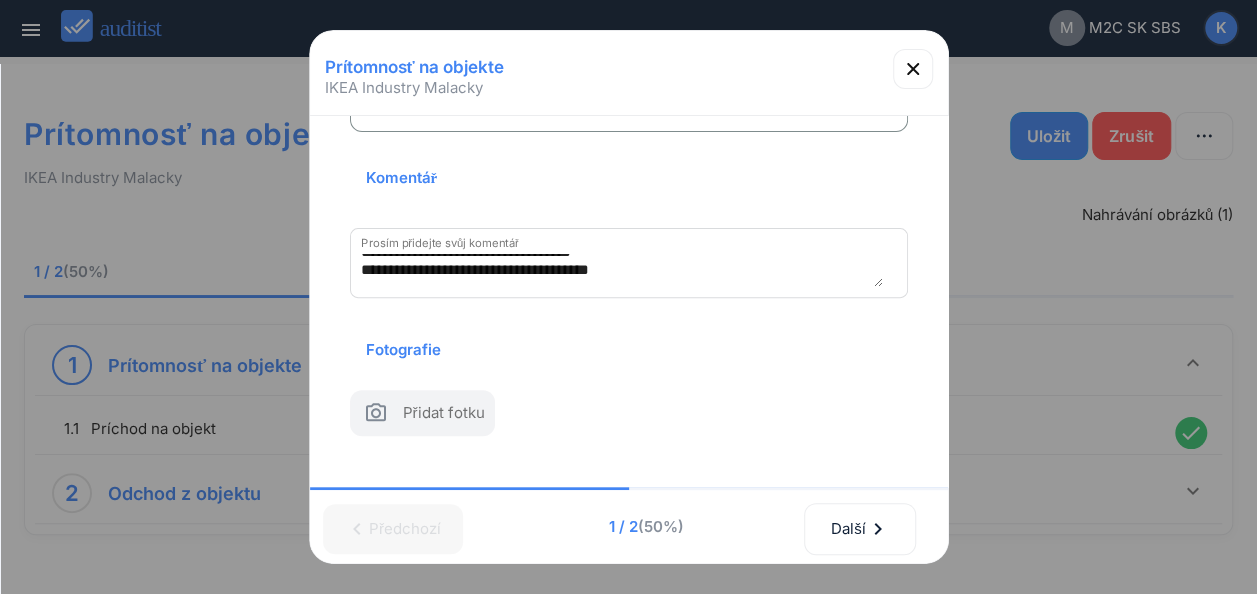 scroll, scrollTop: 492, scrollLeft: 0, axis: vertical 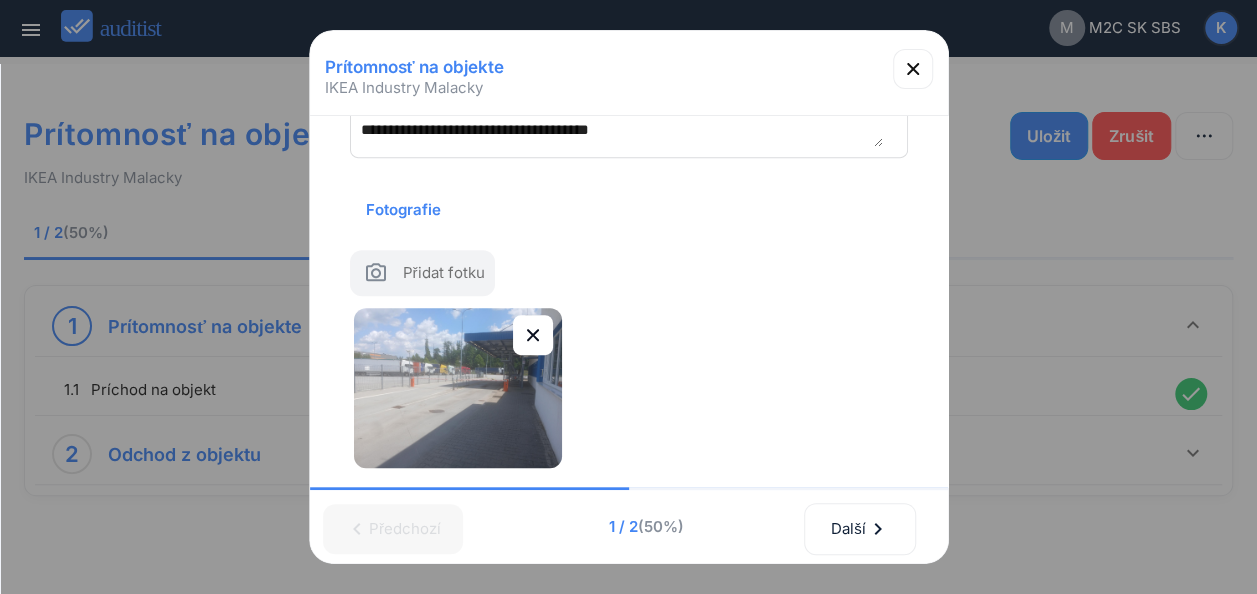 click on "Přidat fotku" at bounding box center [444, 276] 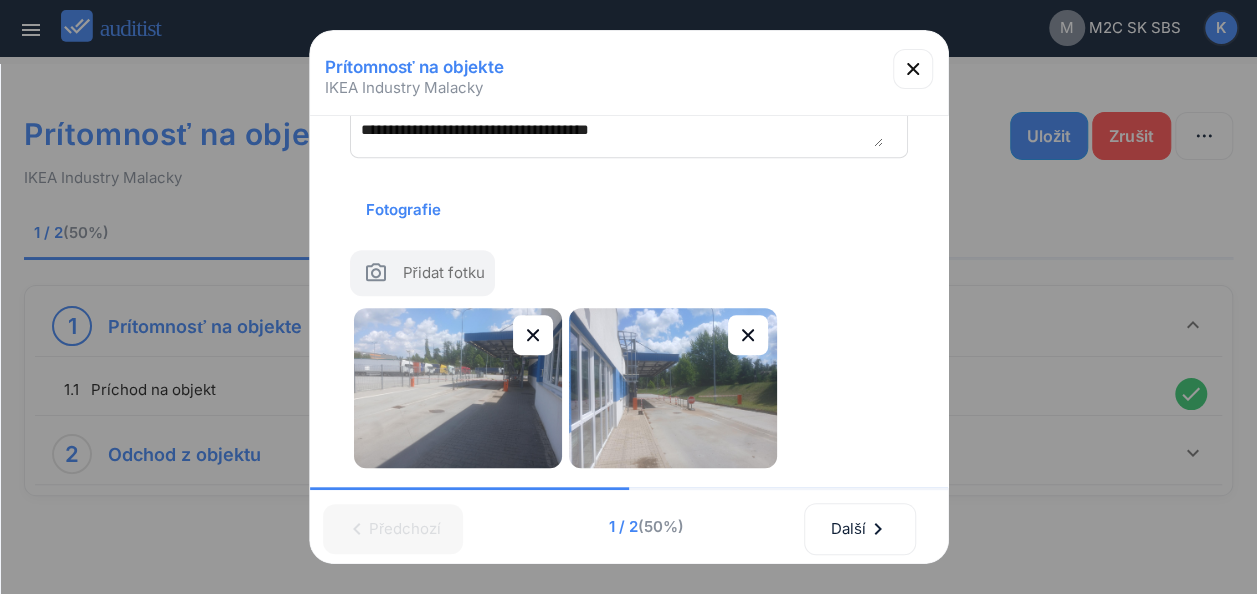 click on "Přidat fotku" at bounding box center (444, 276) 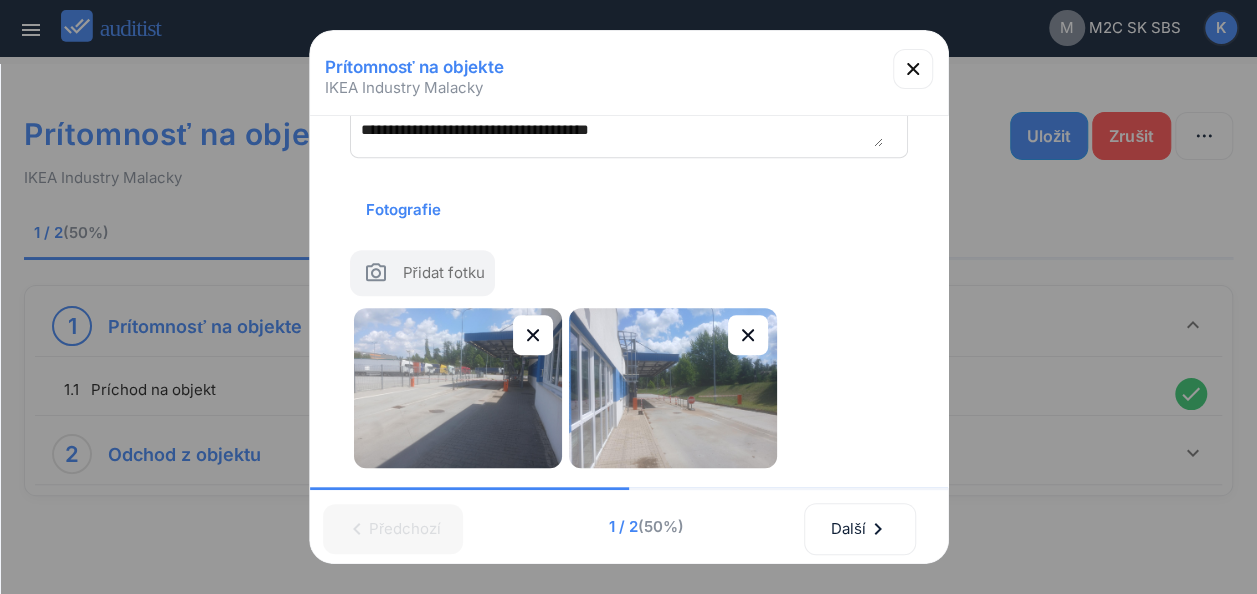 type on "**********" 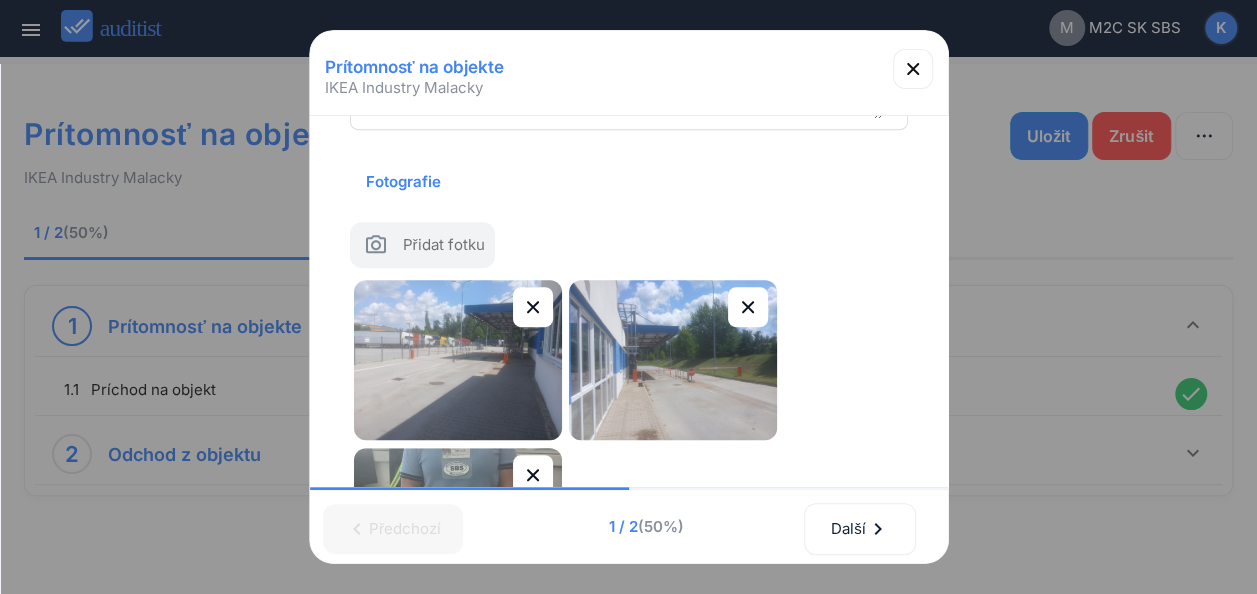 click on "Přidat fotku" at bounding box center [422, 245] 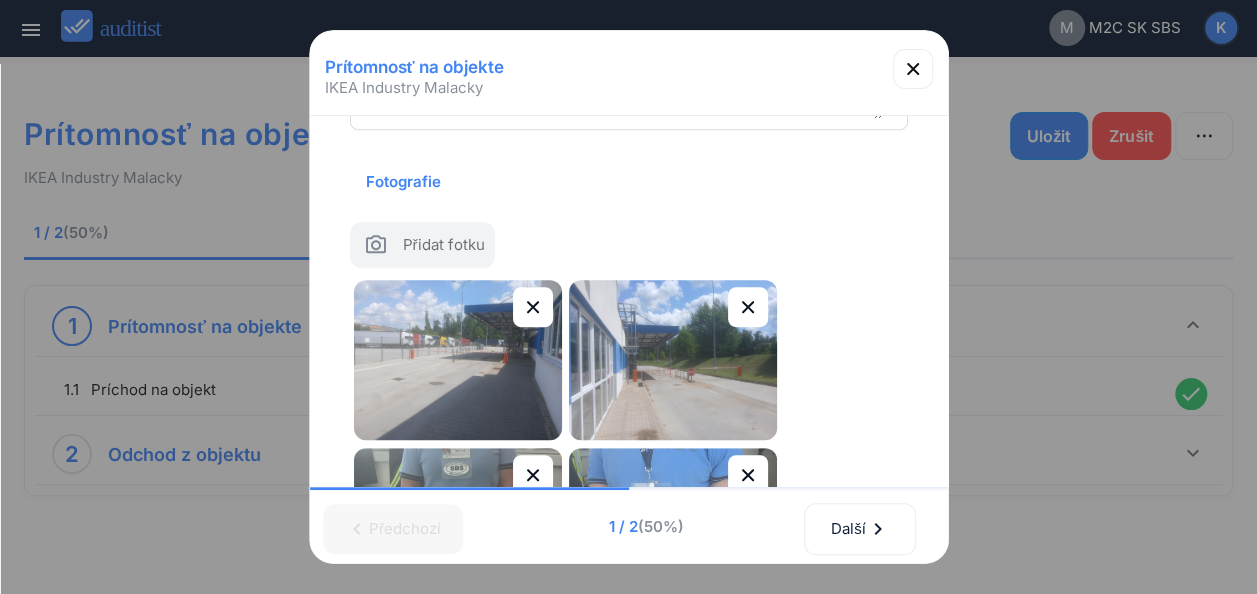 click on "Přidat fotku" at bounding box center [422, 245] 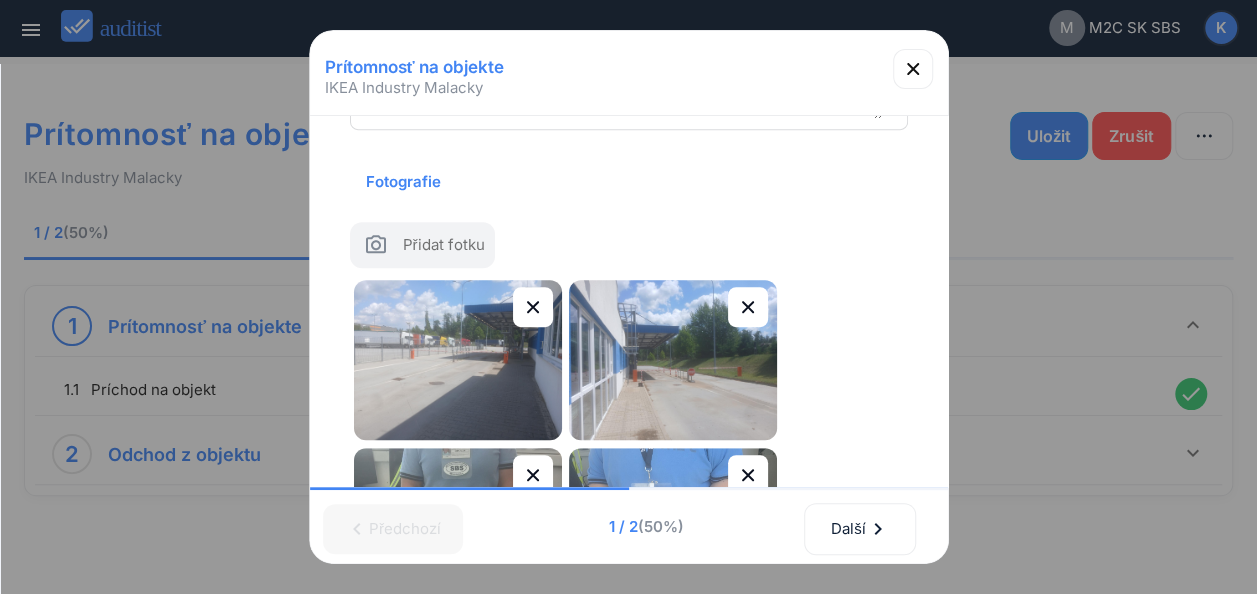 type on "**********" 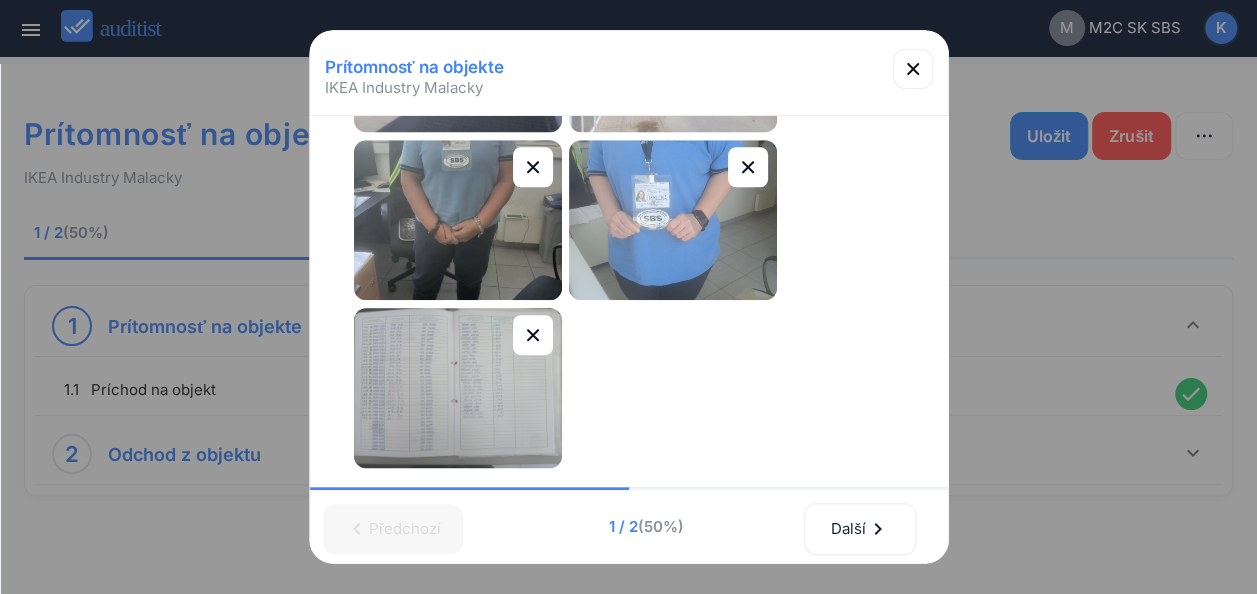 scroll, scrollTop: 828, scrollLeft: 0, axis: vertical 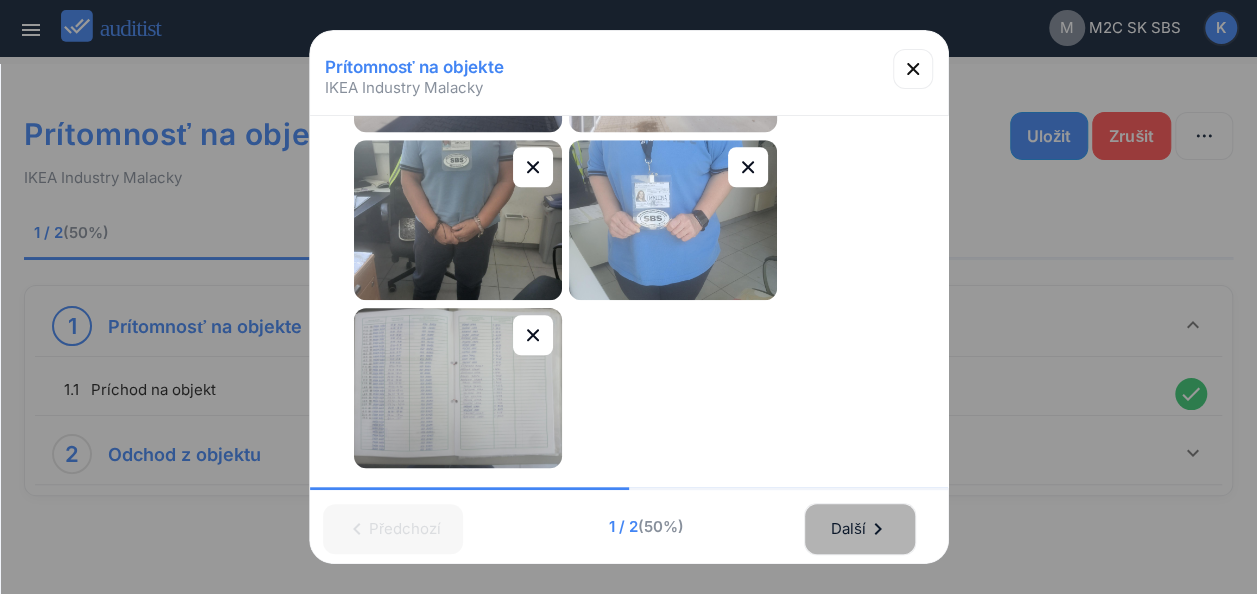 click on "Další
chevron_right" at bounding box center (860, 529) 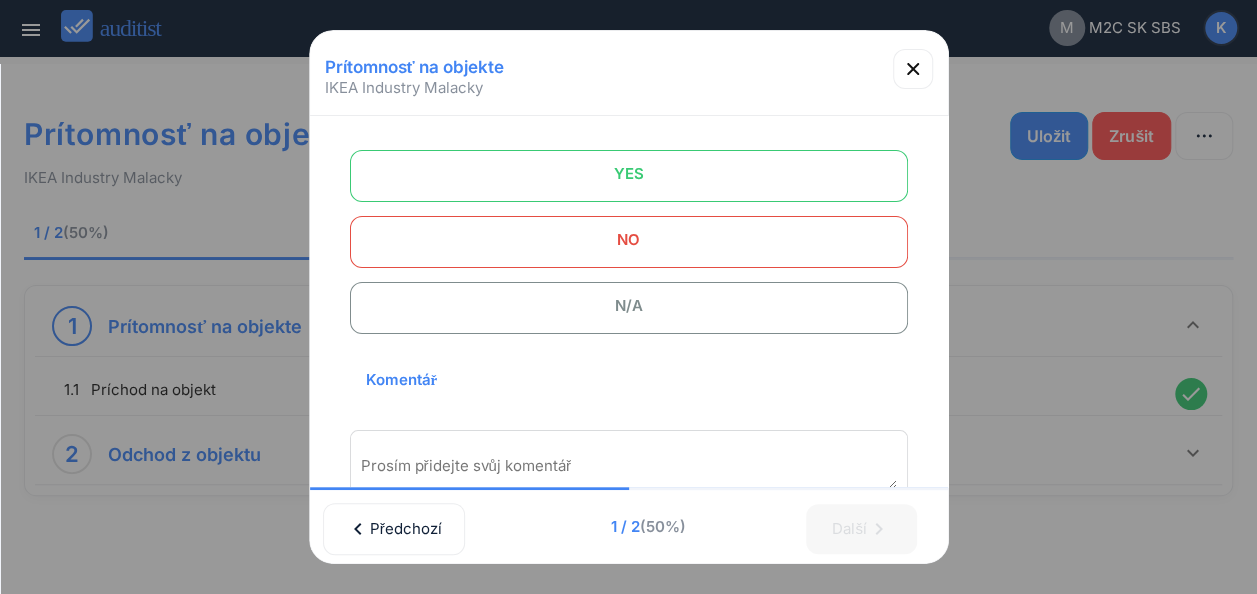 scroll, scrollTop: 26, scrollLeft: 0, axis: vertical 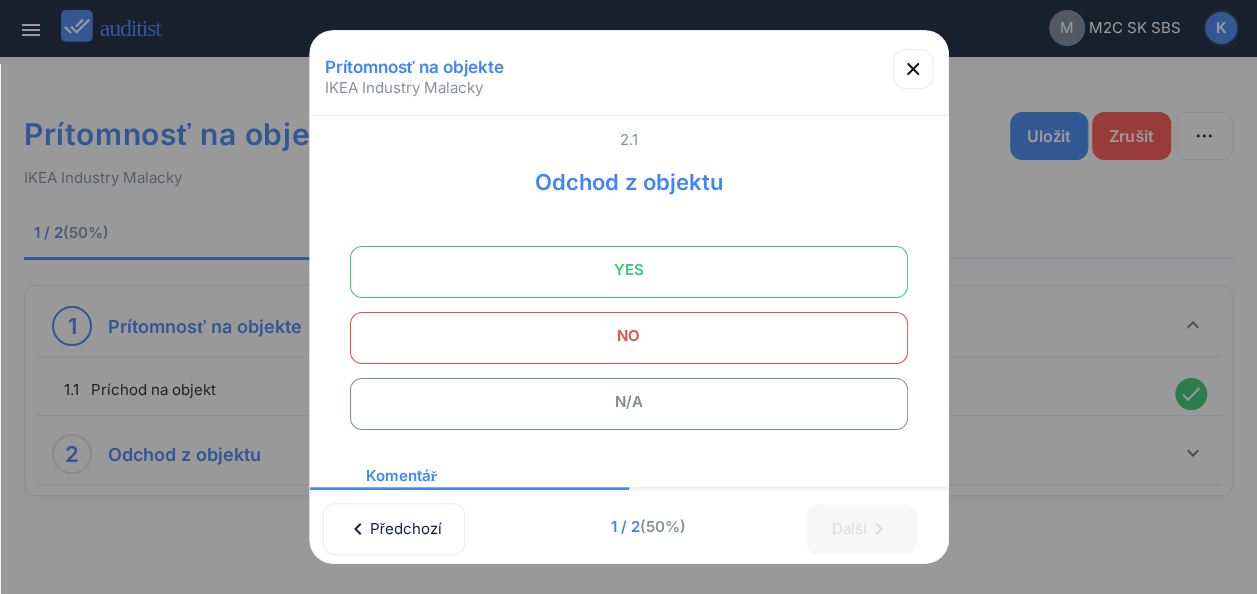 click on "YES" at bounding box center [629, 270] 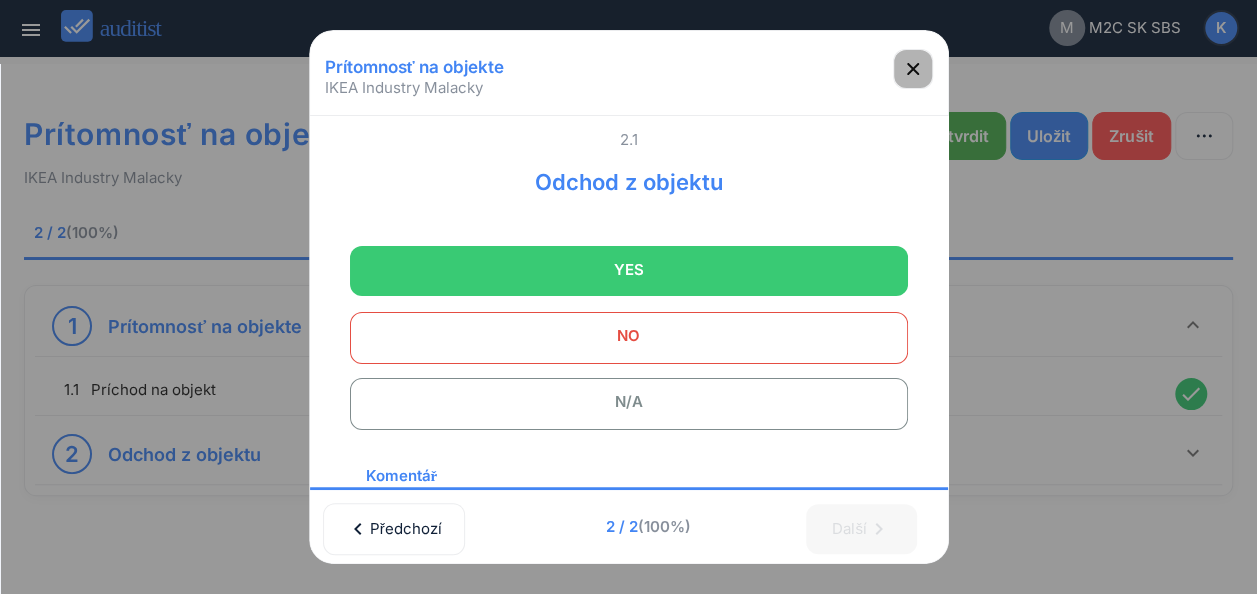 click 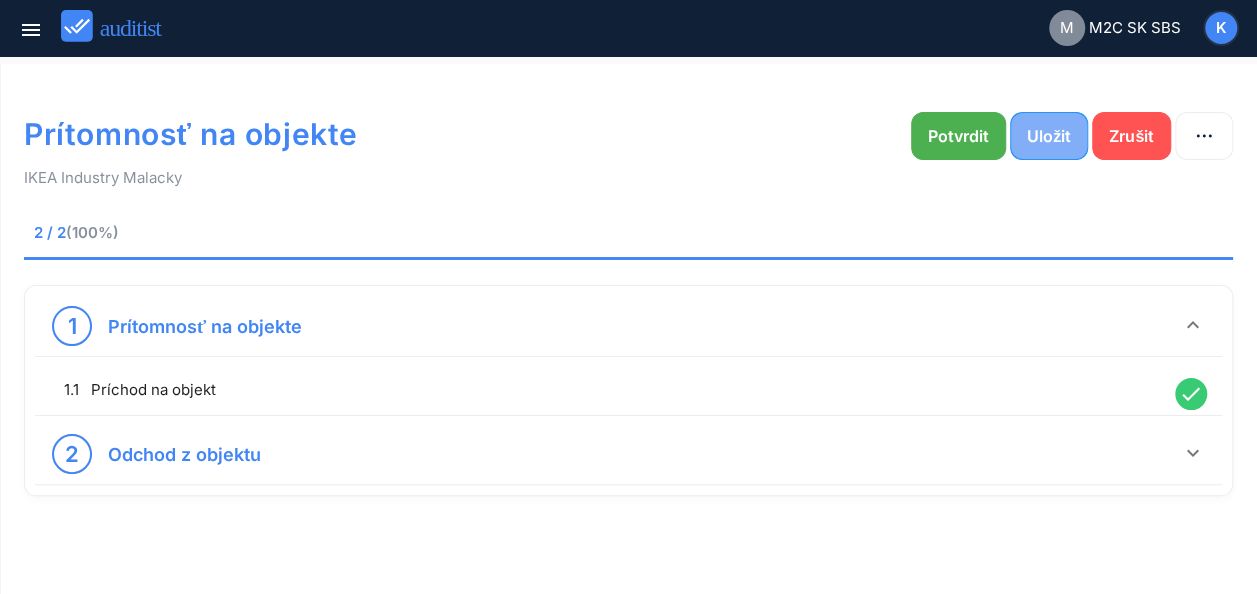 click on "Uložit" at bounding box center (1049, 136) 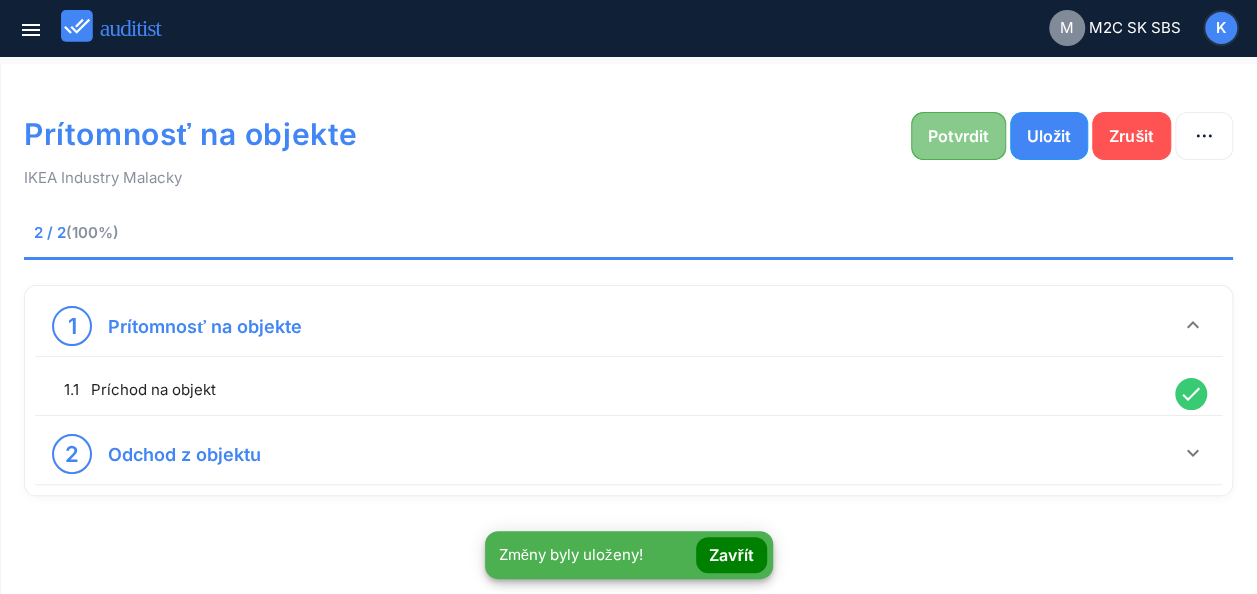 click on "Potvrdit" at bounding box center (958, 136) 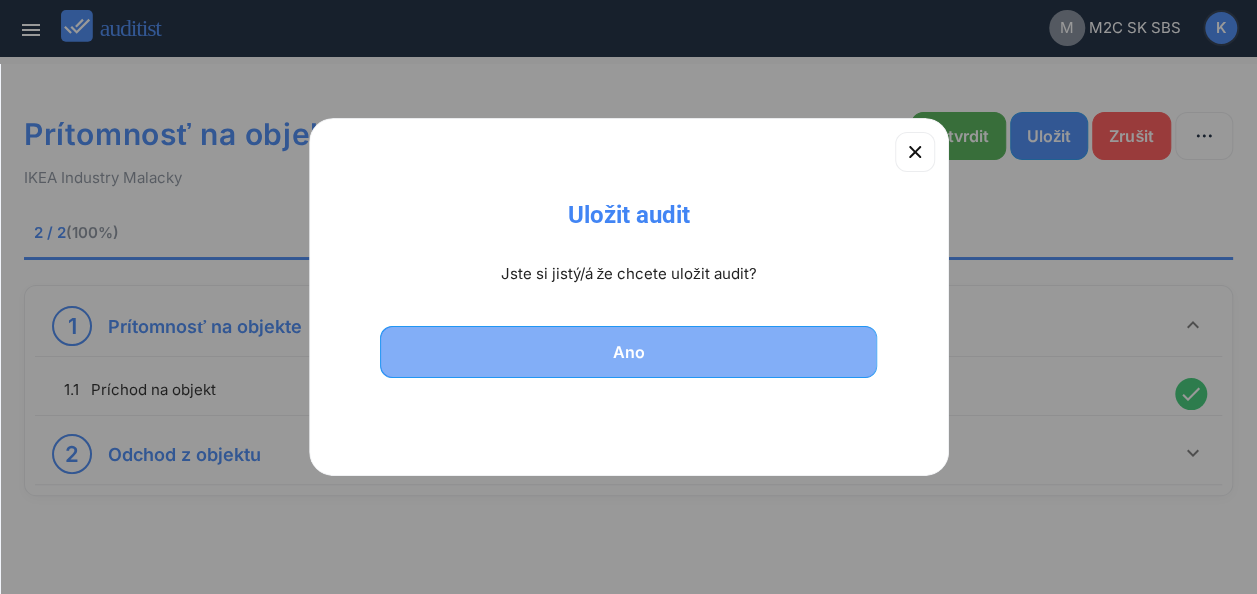 click on "Ano" at bounding box center (629, 352) 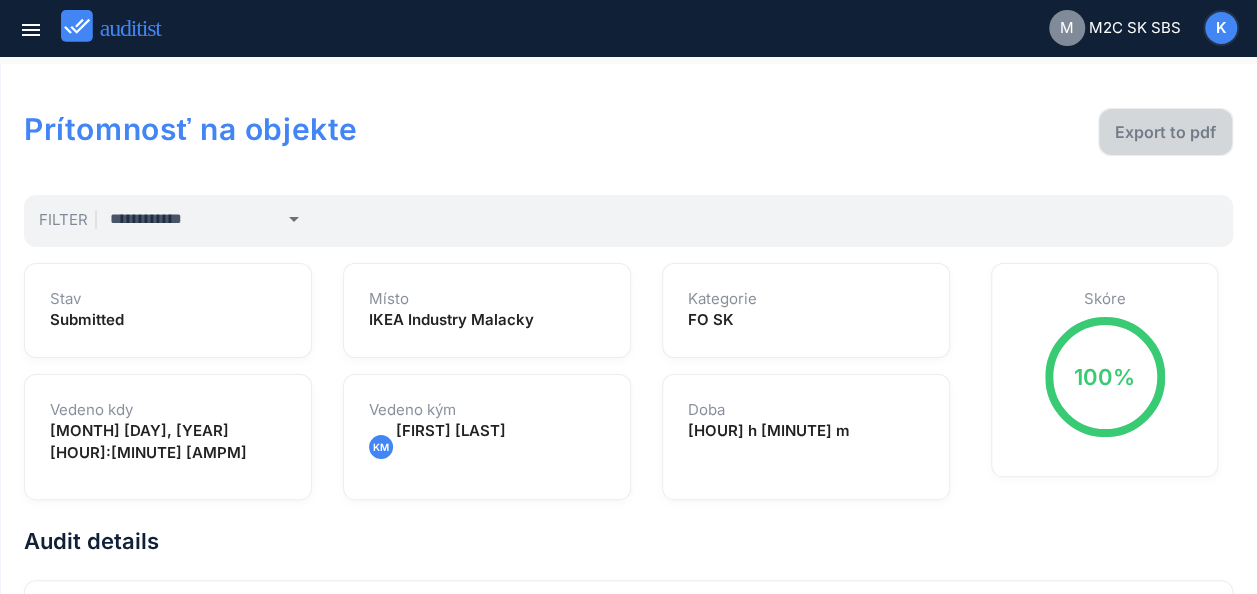 click on "Export to pdf" at bounding box center [1165, 132] 